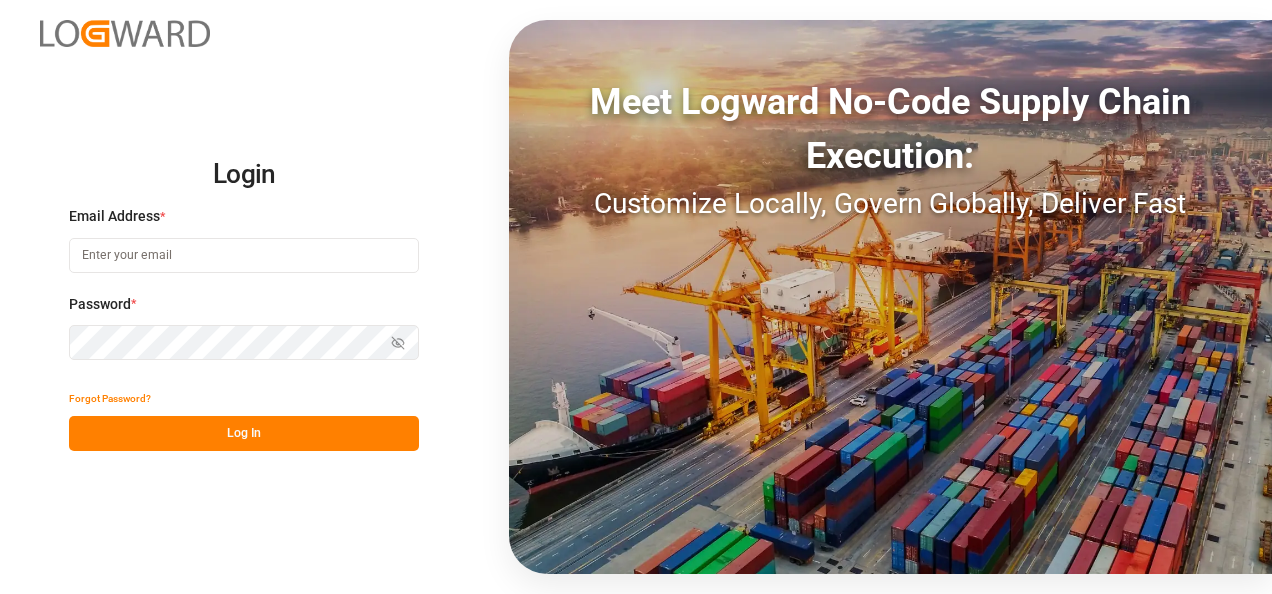 scroll, scrollTop: 0, scrollLeft: 0, axis: both 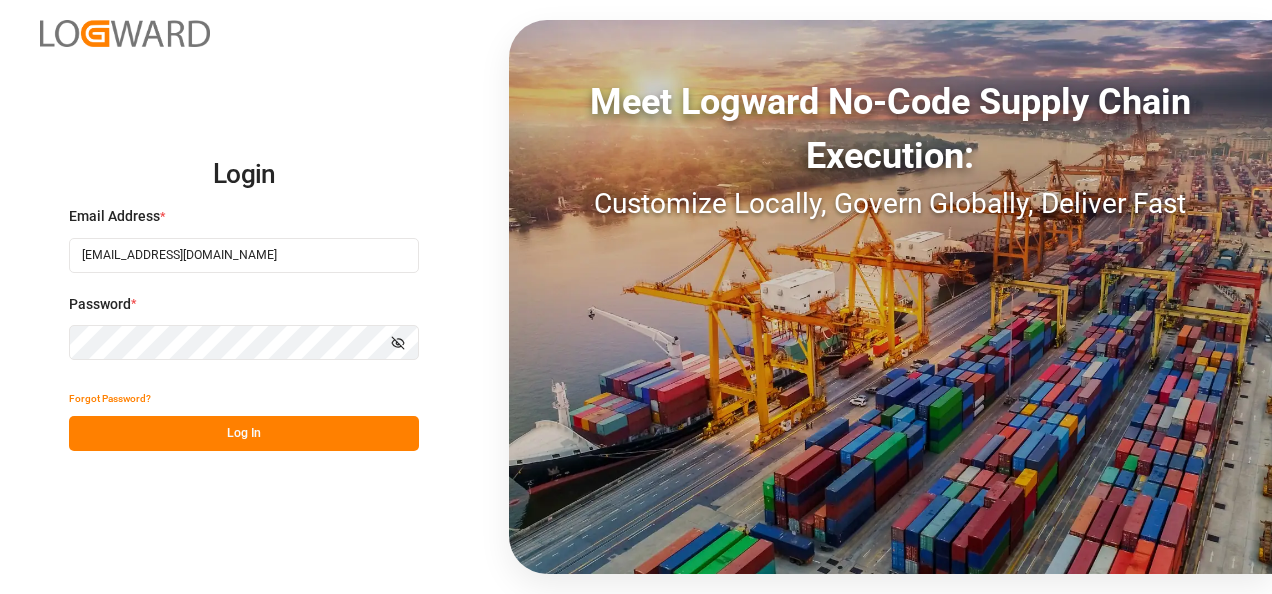 click on "Log In" at bounding box center [244, 433] 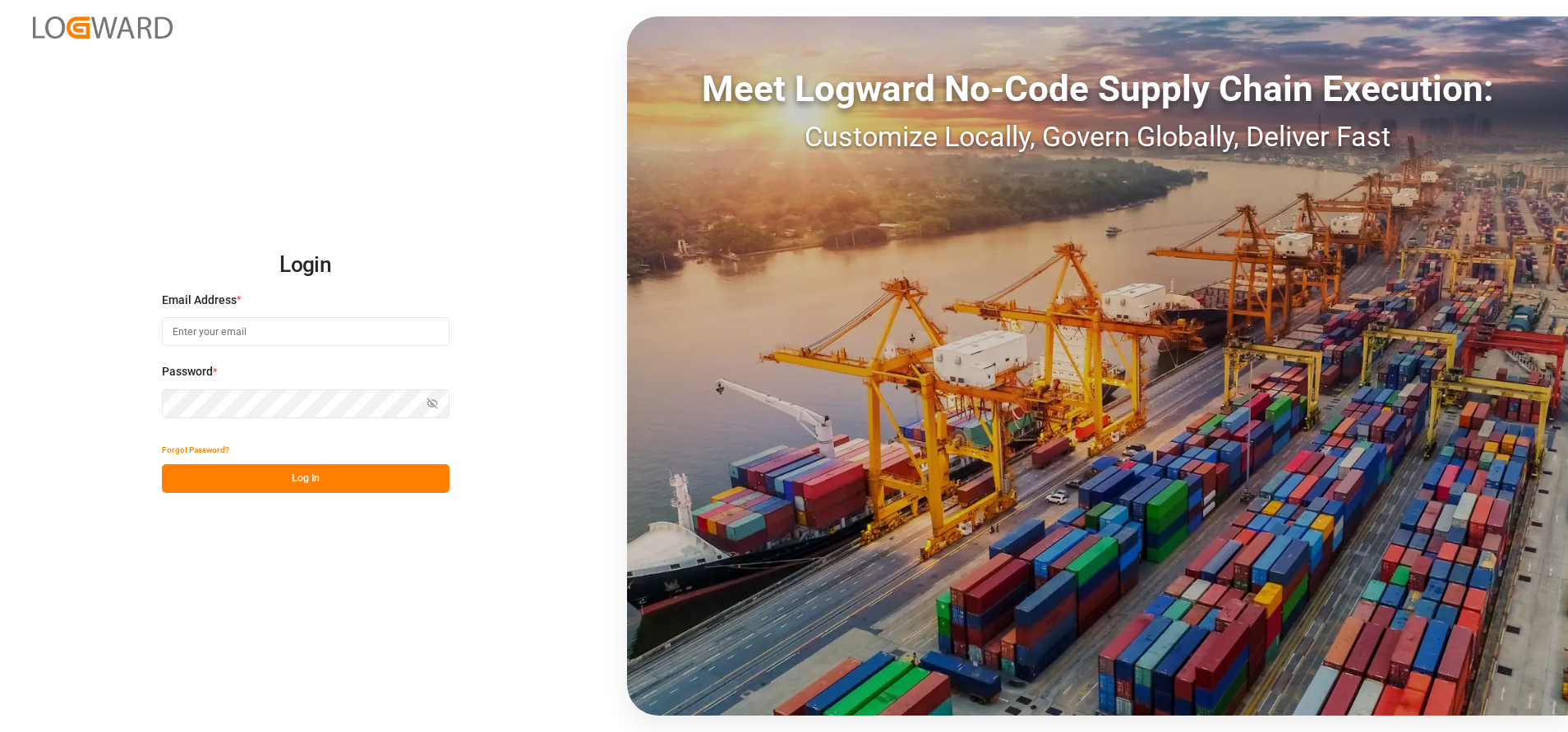 scroll, scrollTop: 0, scrollLeft: 0, axis: both 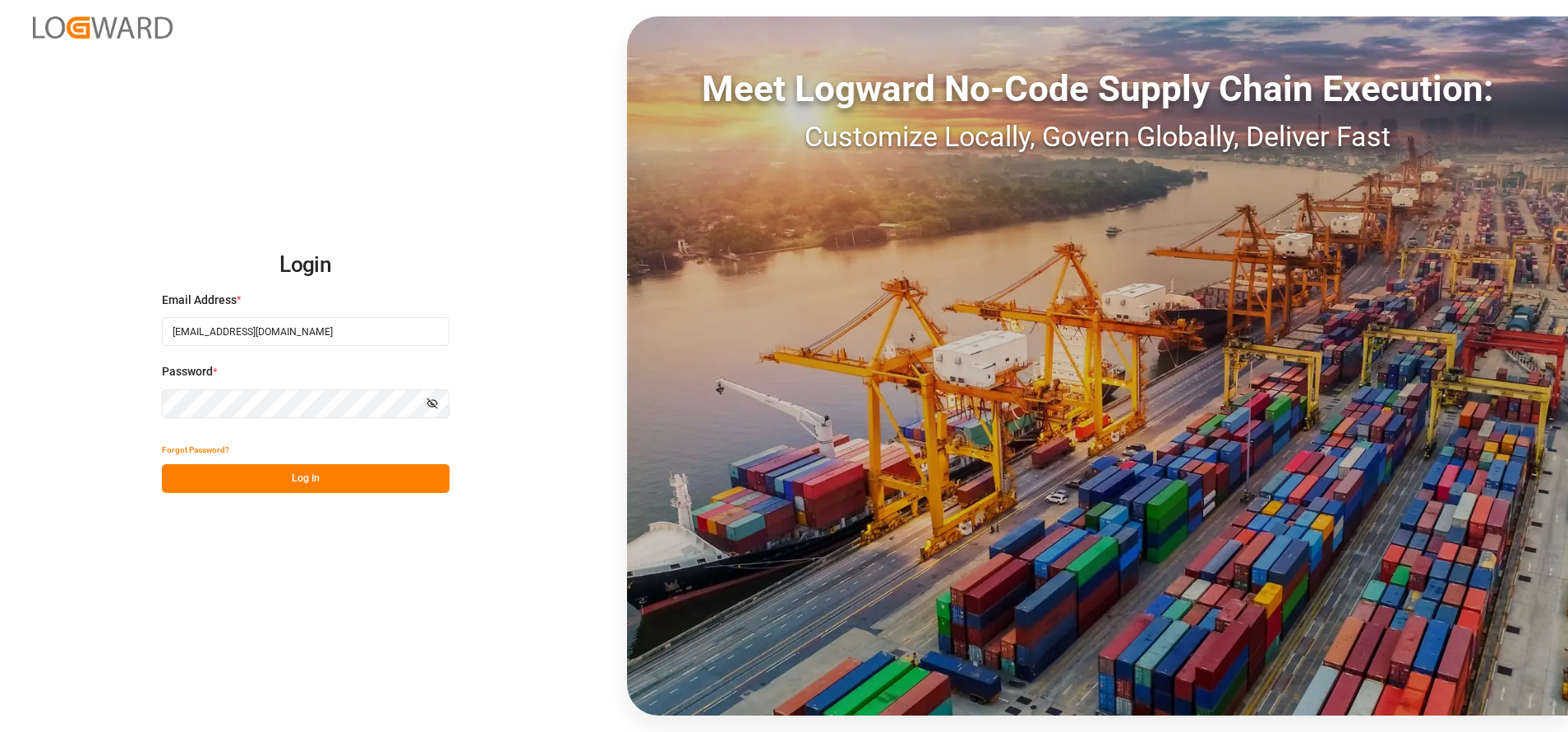 click on "Log In" at bounding box center [306, 478] 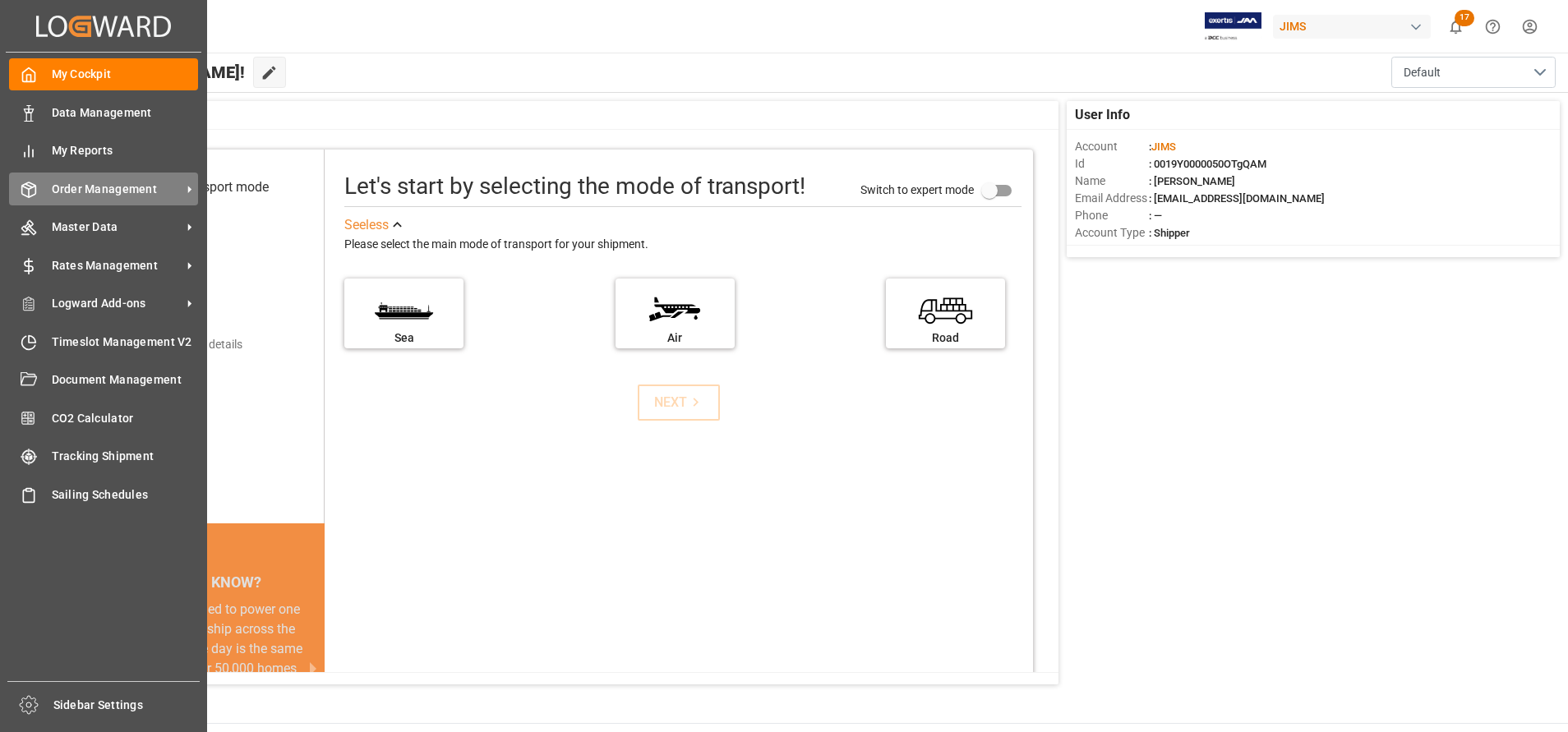 click on "Order Management" at bounding box center [117, 189] 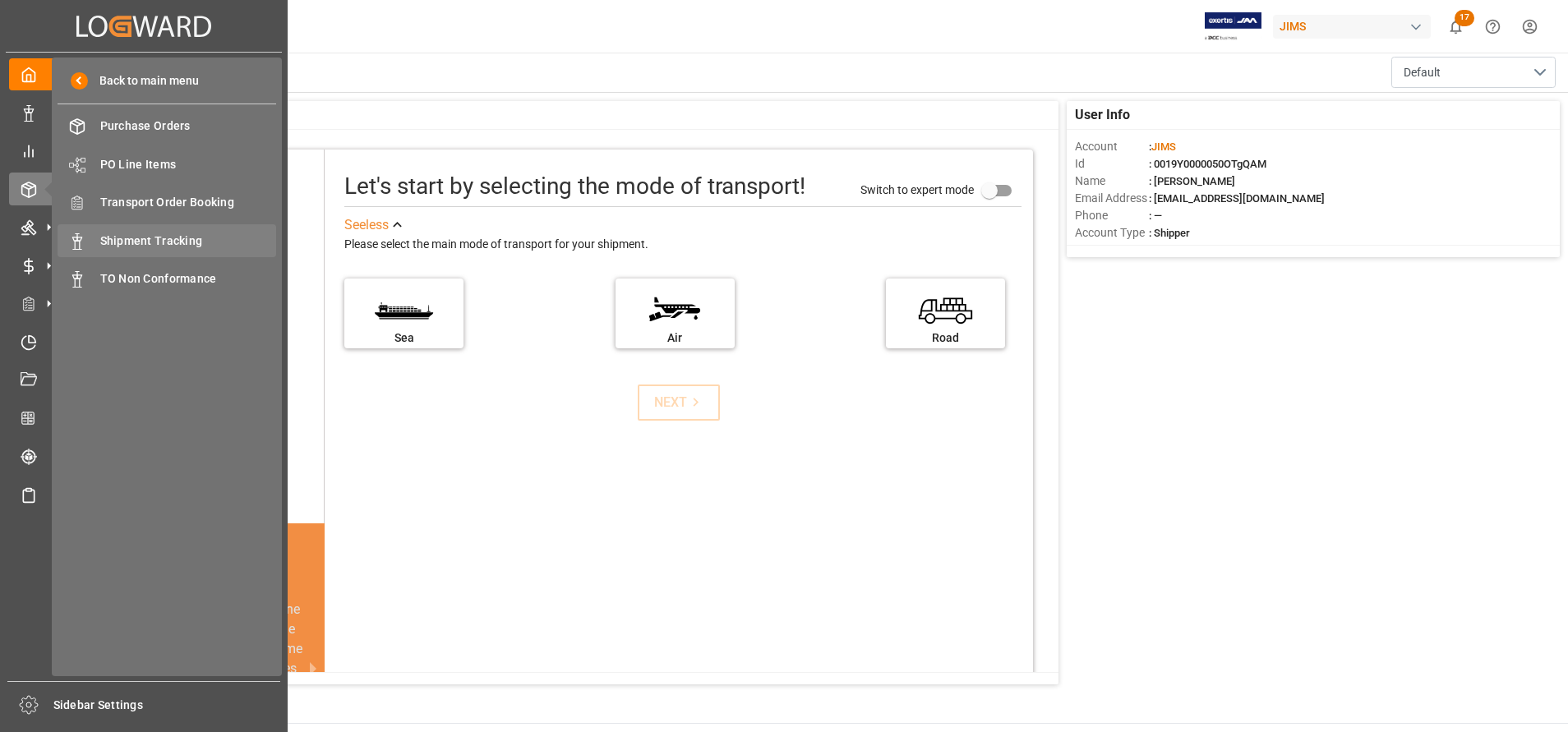 click on "Shipment Tracking" at bounding box center [188, 241] 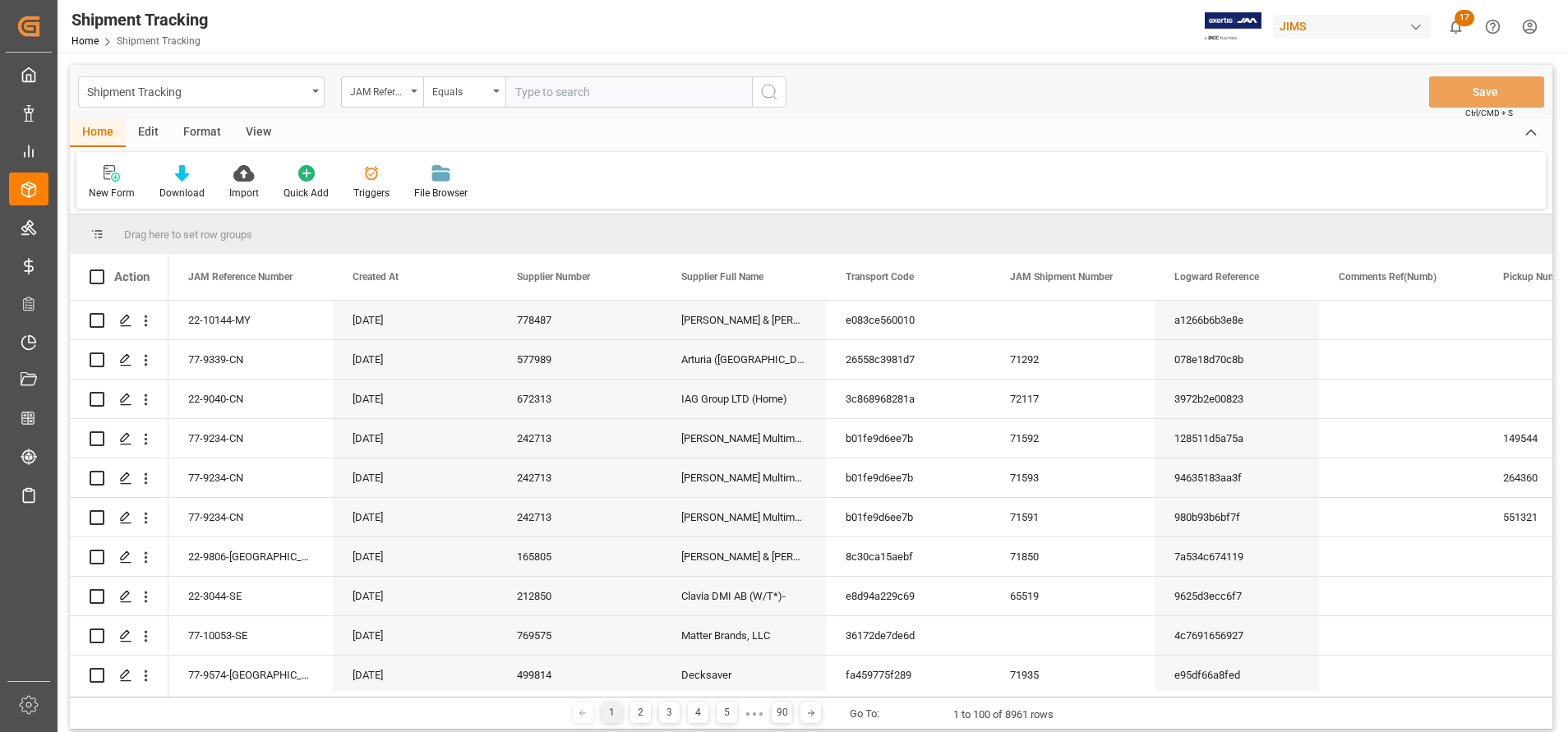 click at bounding box center [629, 92] 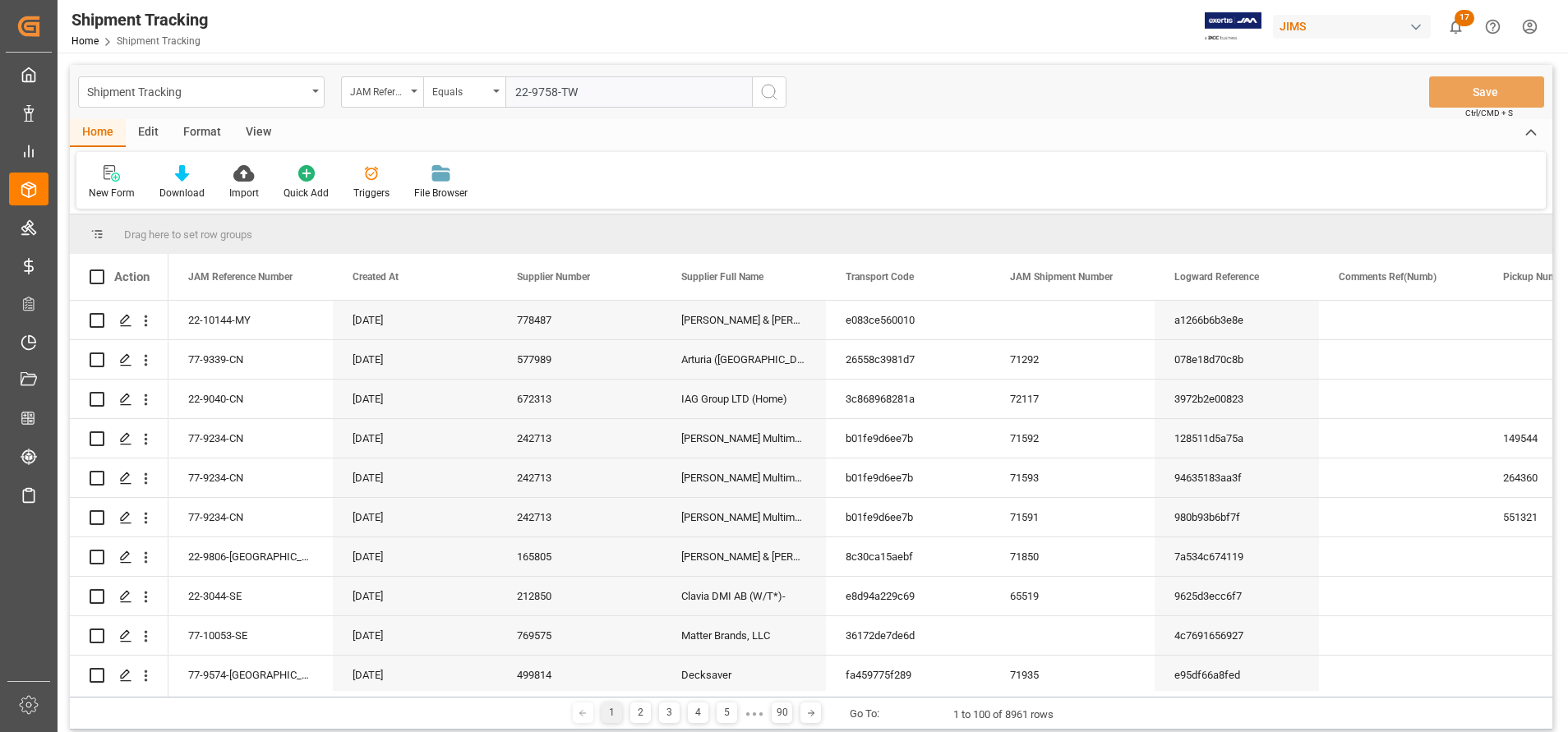 type on "22-9758-TW" 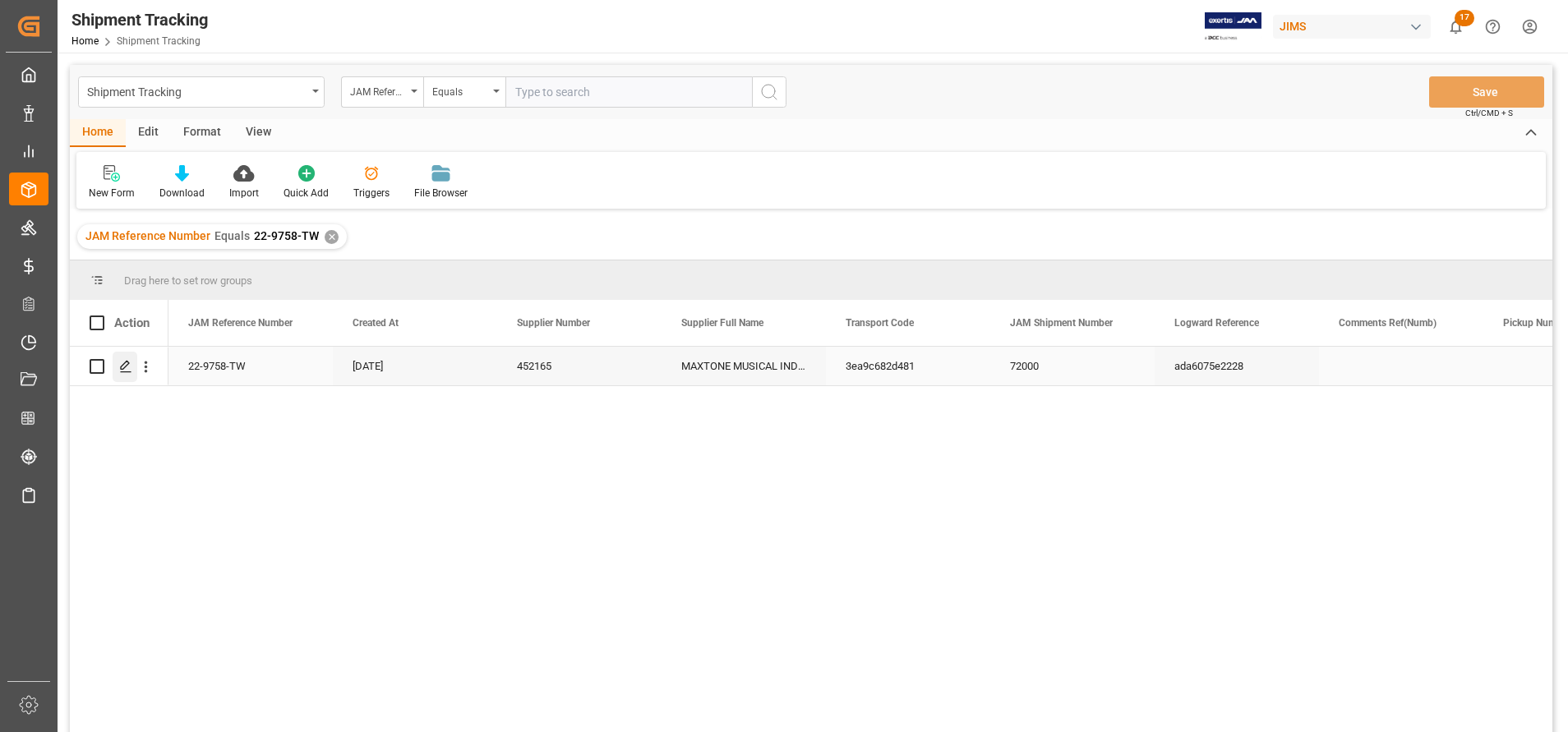 click 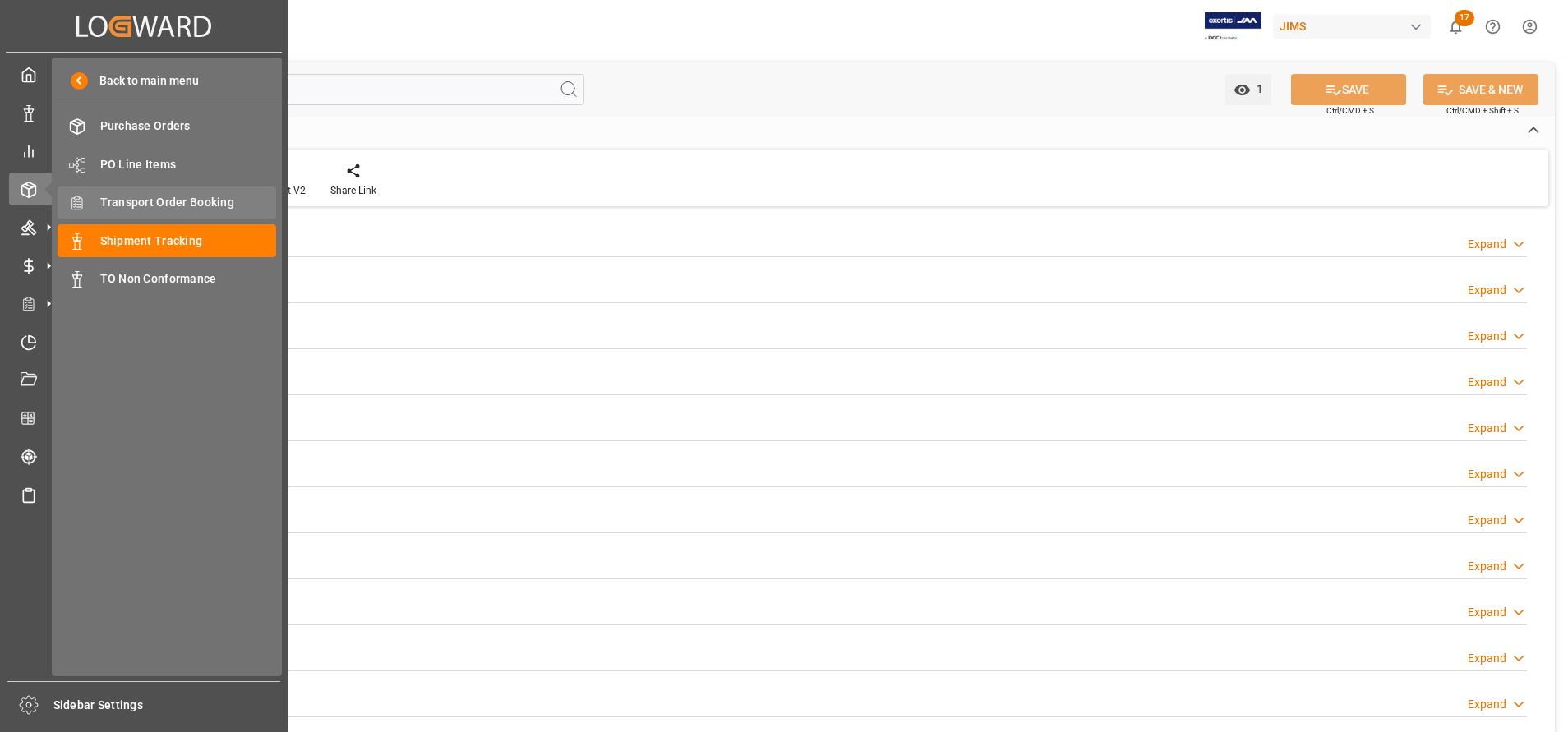 click on "Transport Order Booking" at bounding box center (188, 202) 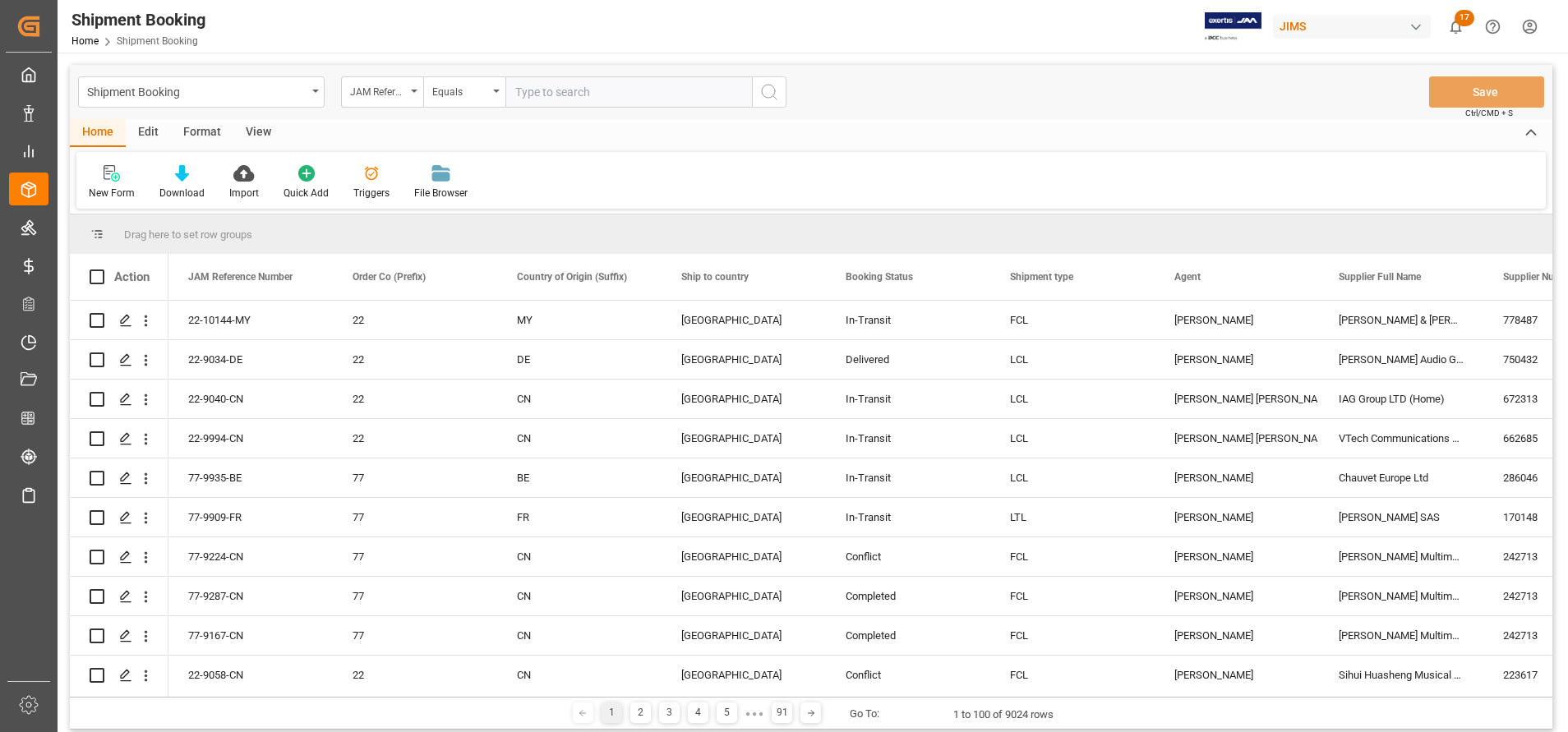 click at bounding box center (629, 92) 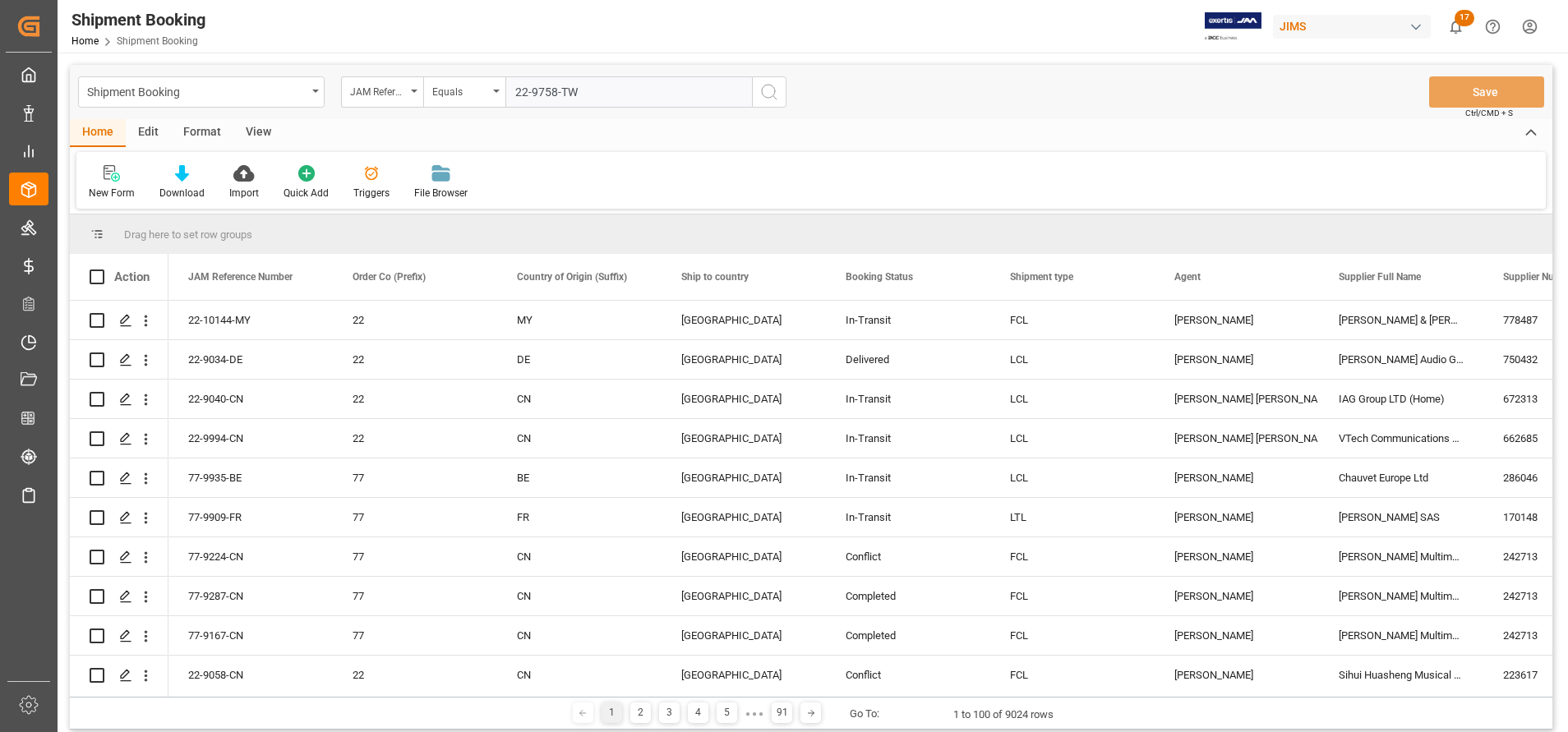 type on "22-9758-TW" 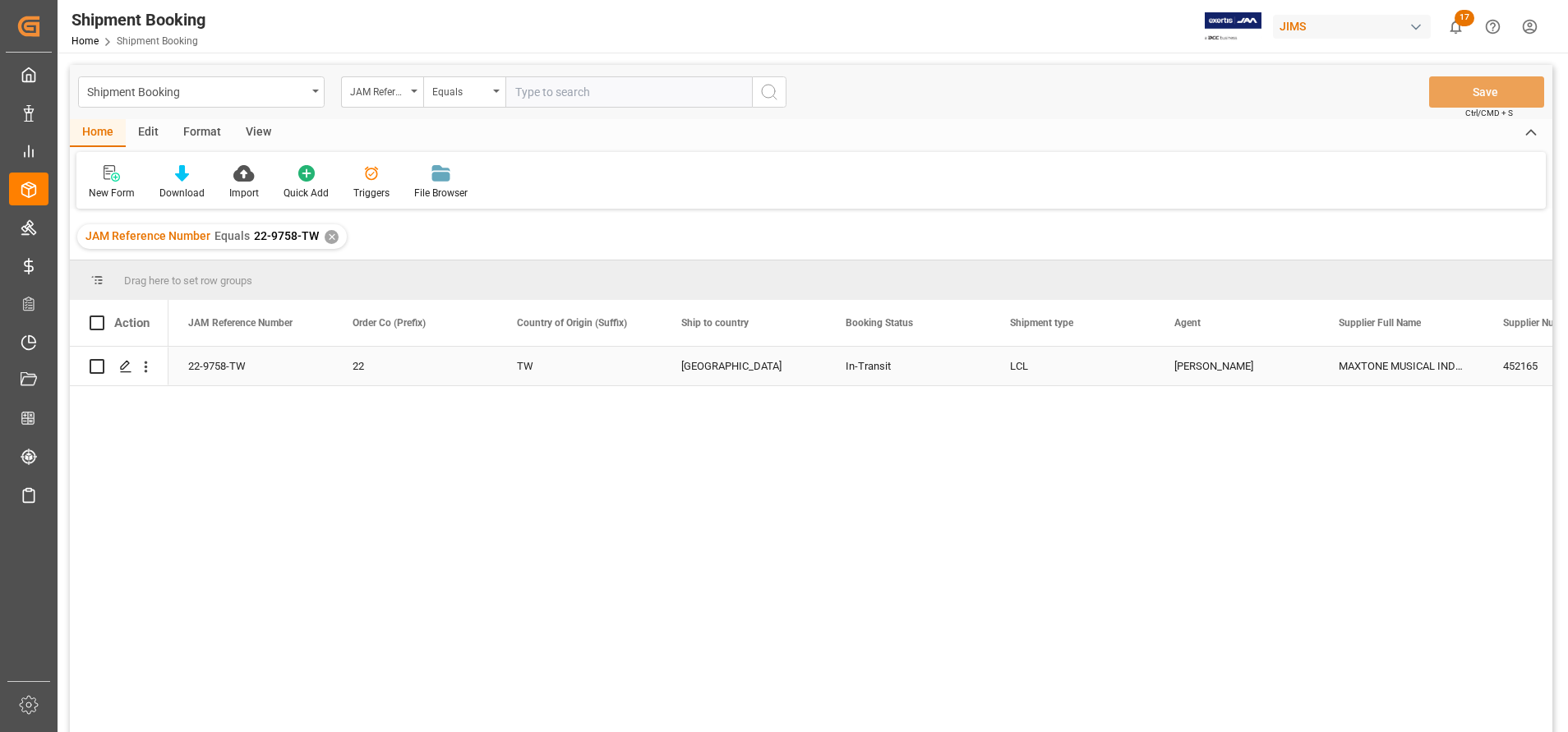 click on "LCL" at bounding box center (1072, 366) 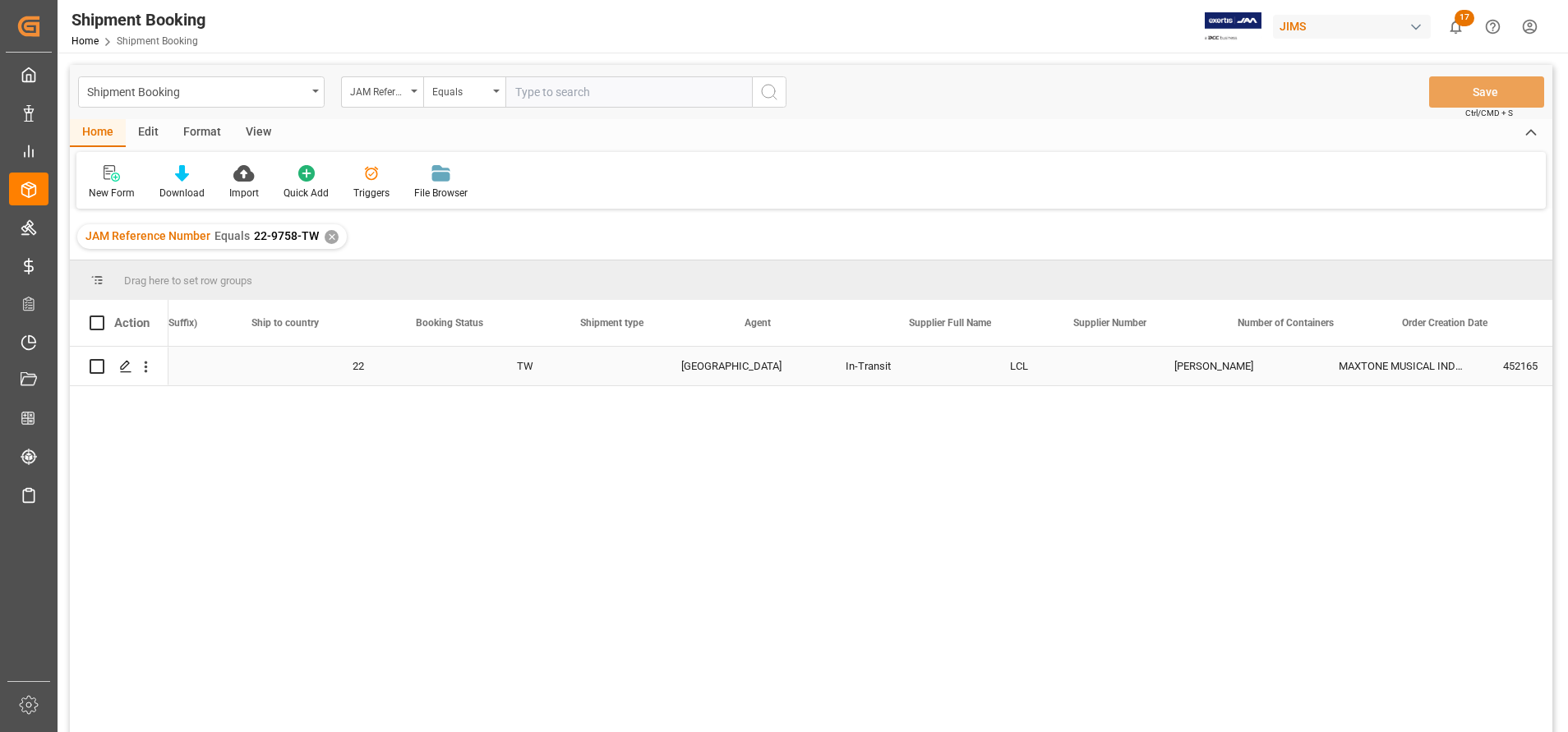 scroll, scrollTop: 0, scrollLeft: 759, axis: horizontal 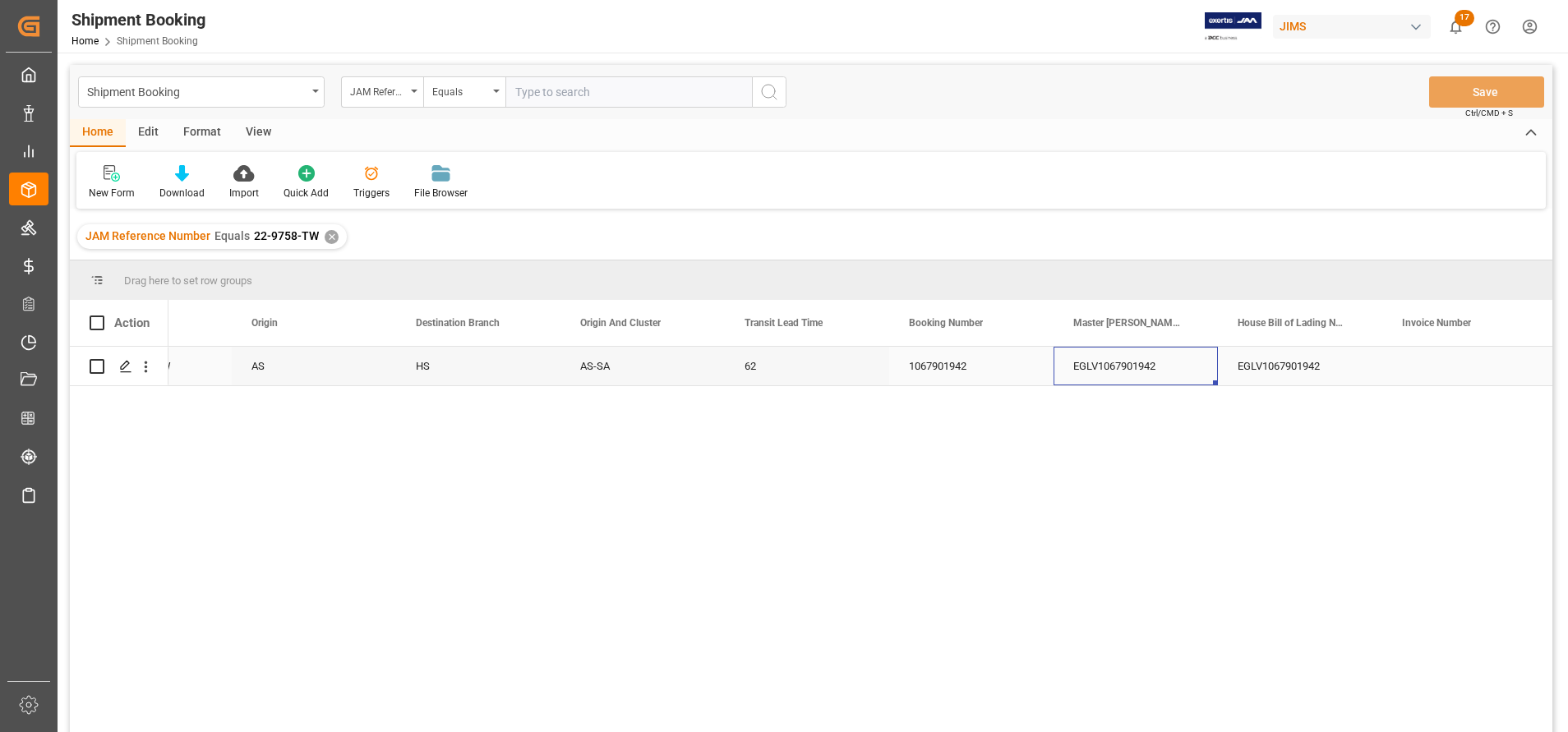 click on "EGLV1067901942" at bounding box center (1136, 366) 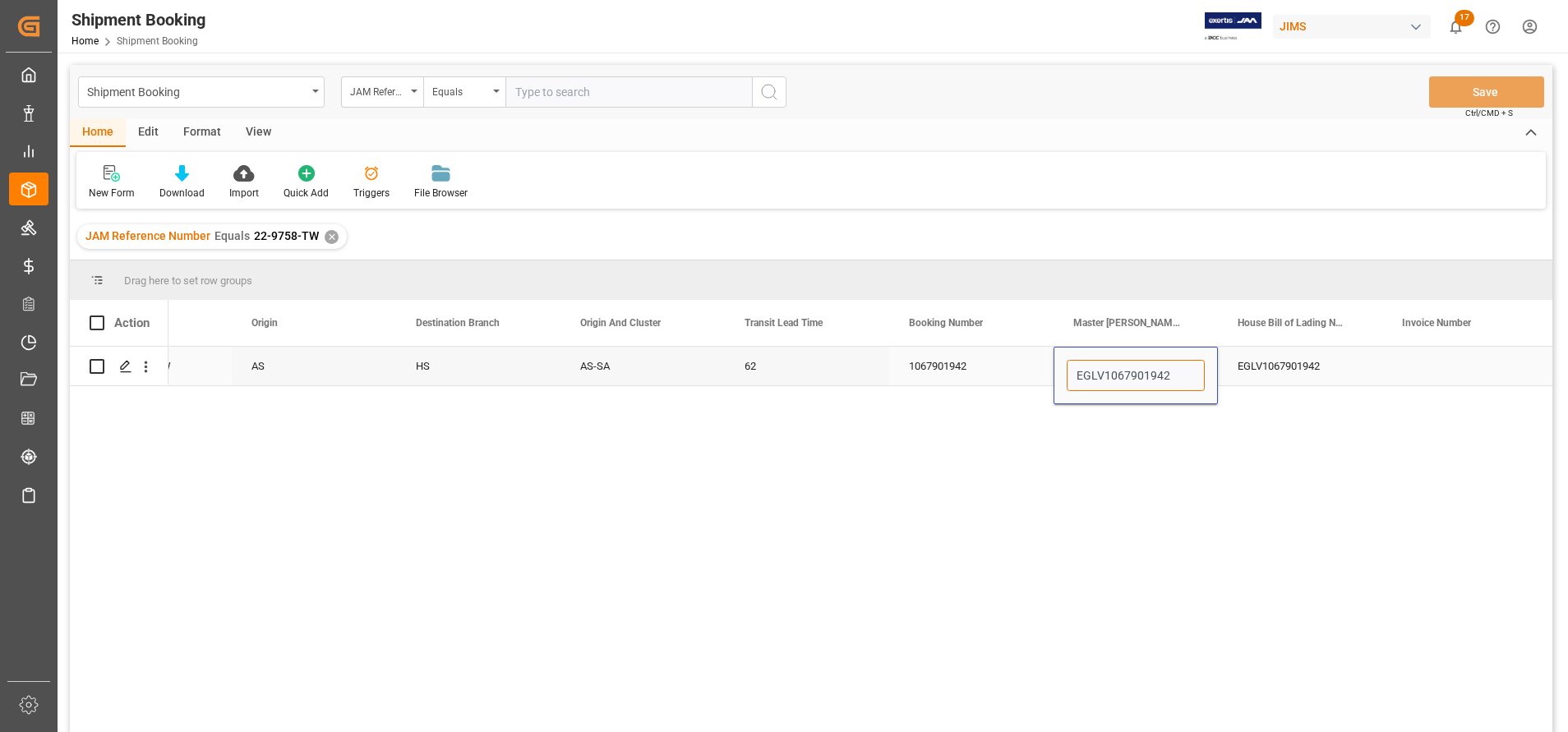 drag, startPoint x: 1184, startPoint y: 377, endPoint x: 1101, endPoint y: 375, distance: 83.02409 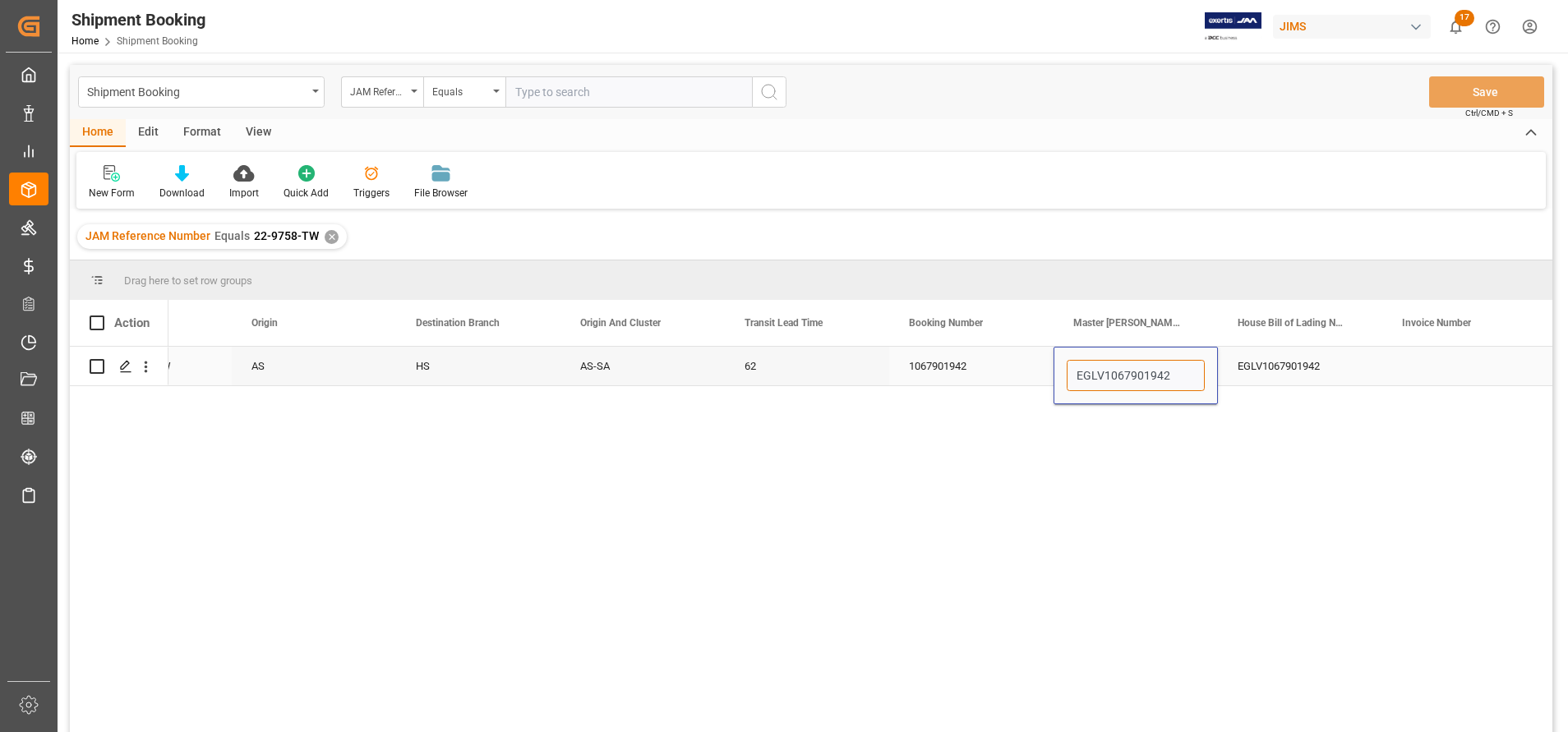 click on "EGLV1067901942" at bounding box center (1136, 375) 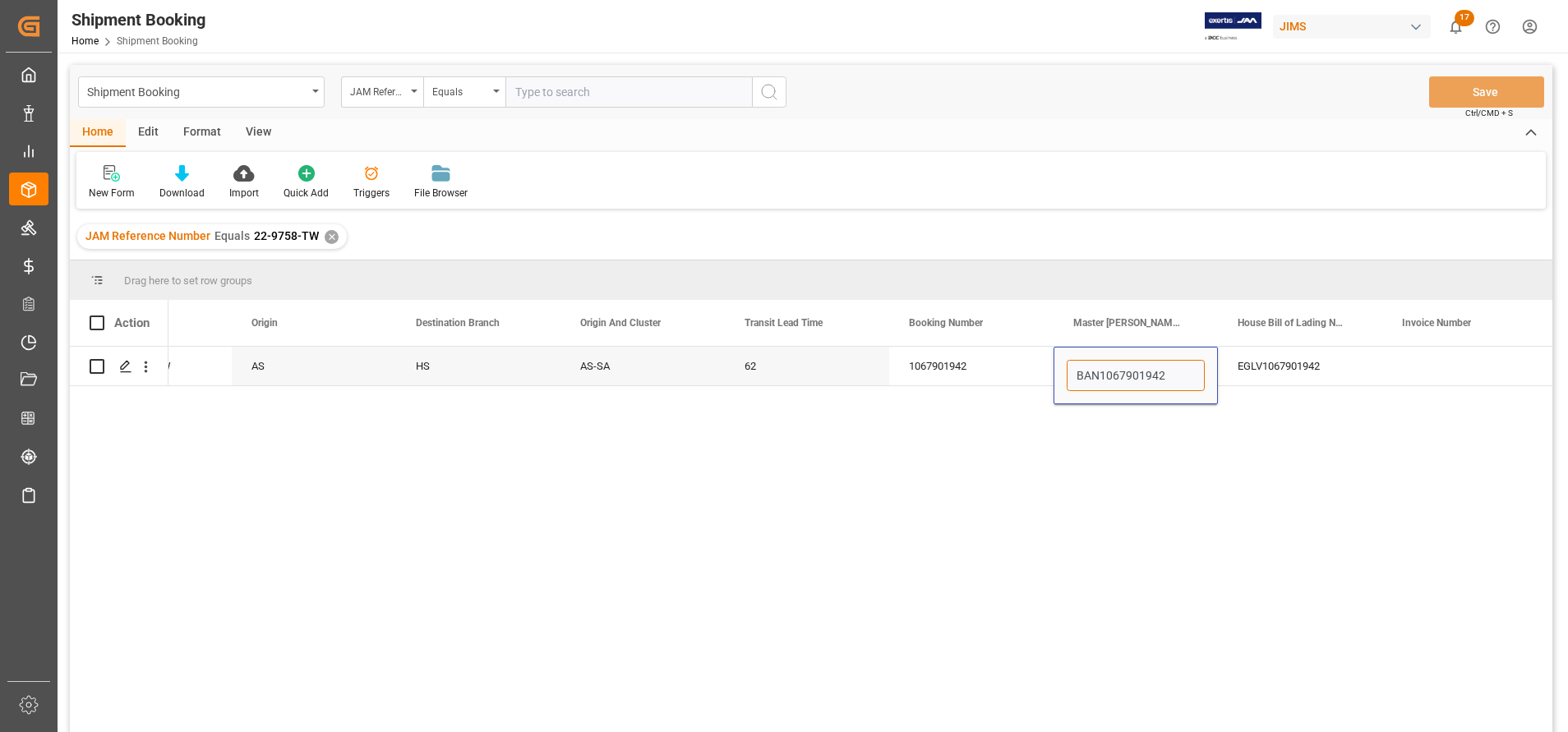type on "BANQ1067901942" 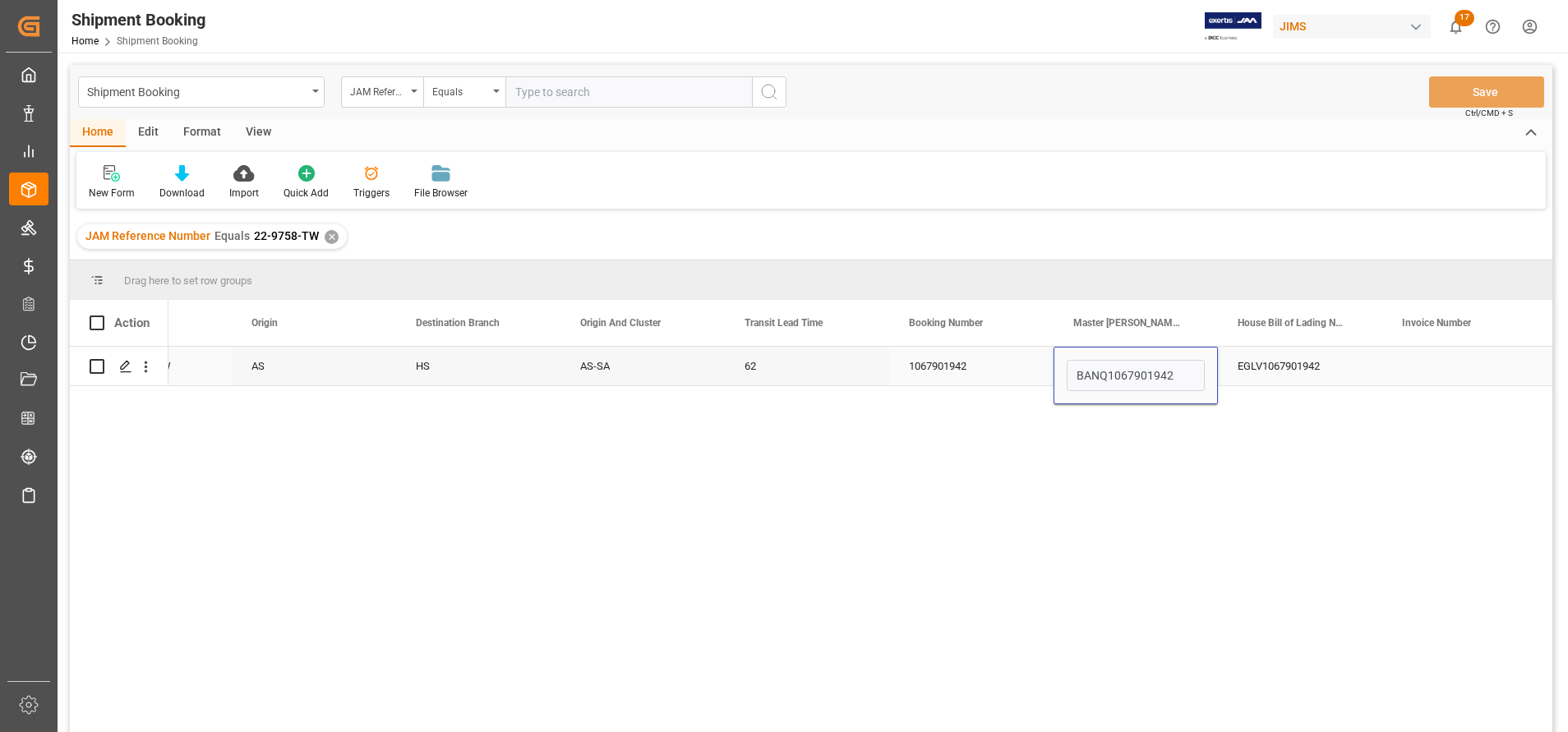click on "1067901942" at bounding box center (971, 366) 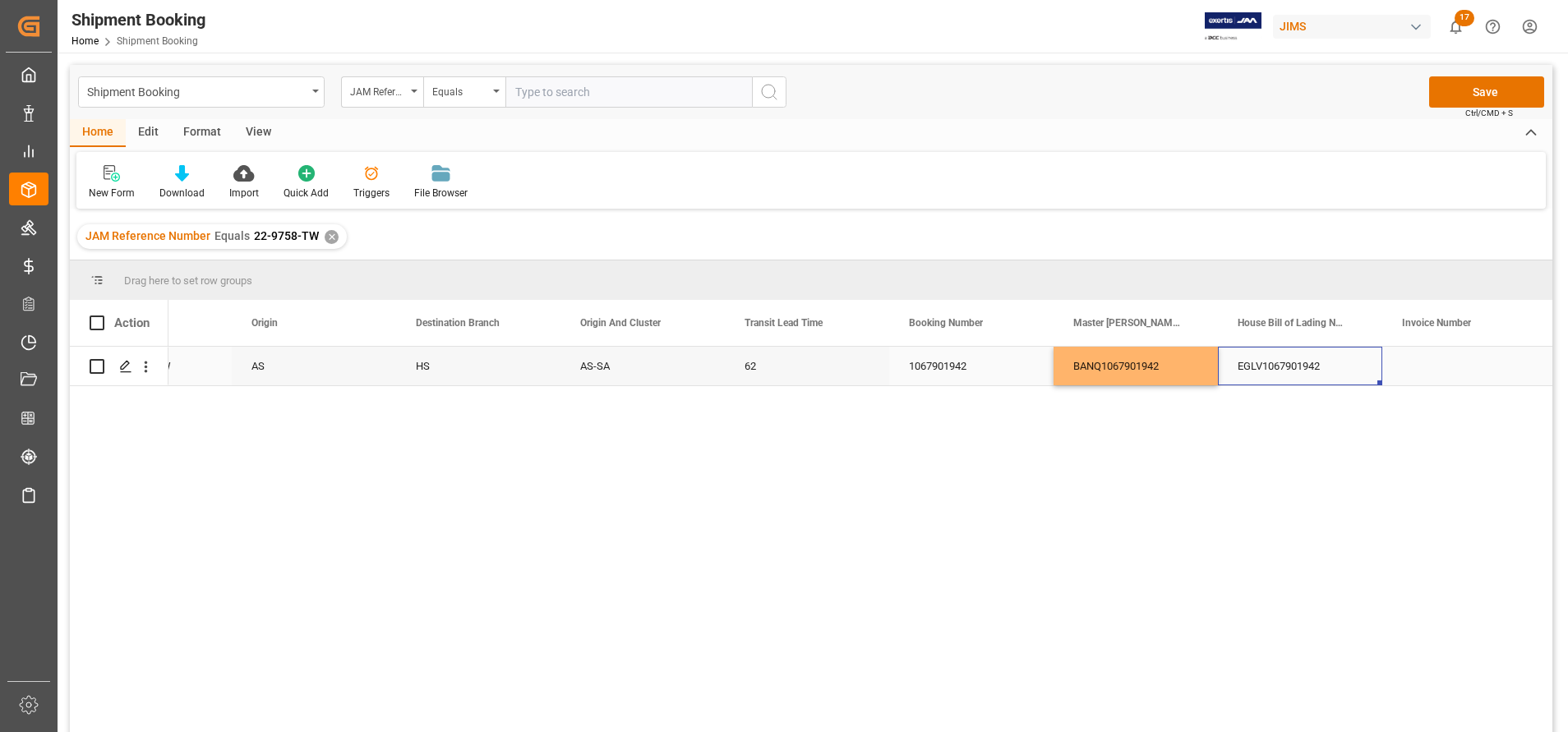 click on "EGLV1067901942" at bounding box center [1300, 366] 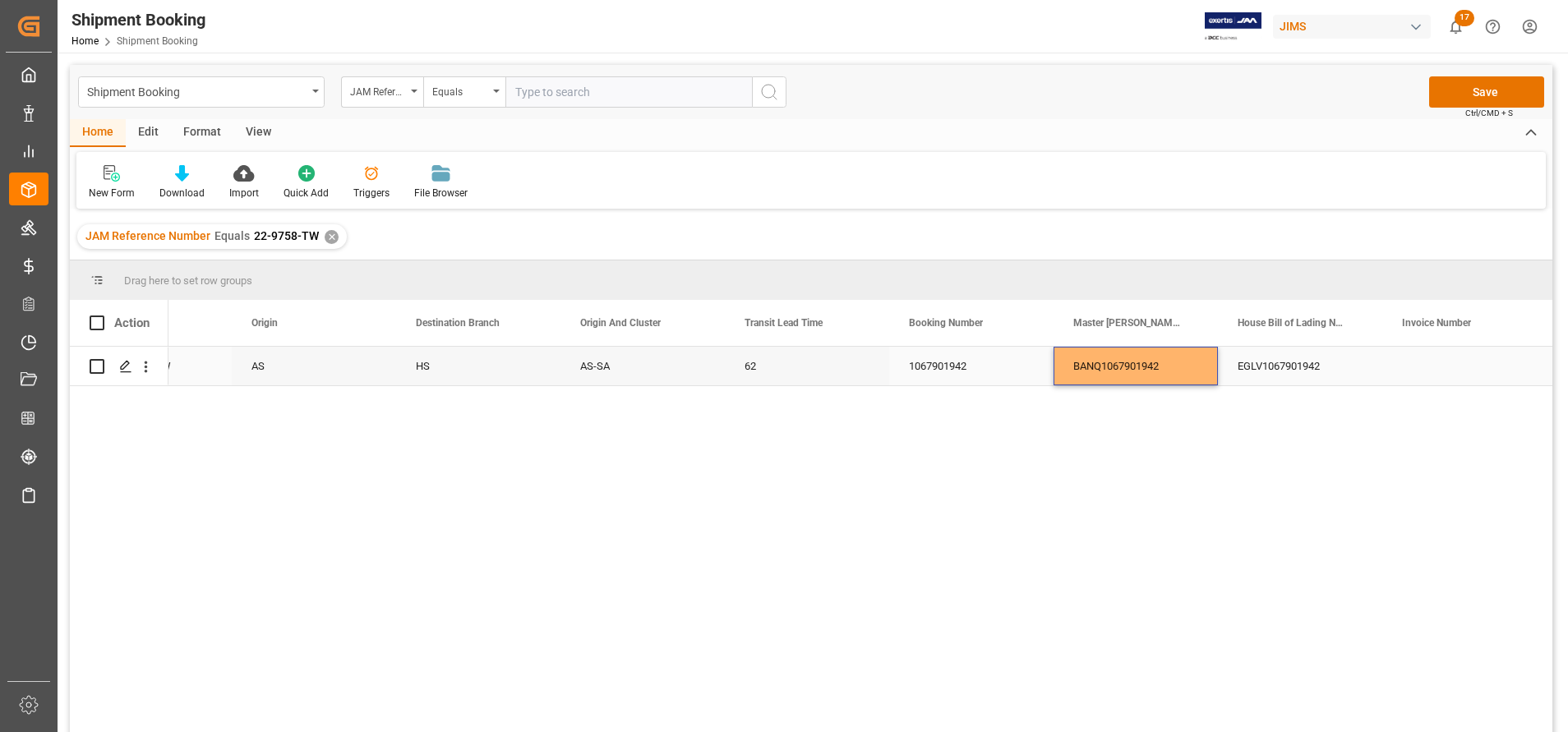 click on "BANQ1067901942" at bounding box center (1136, 366) 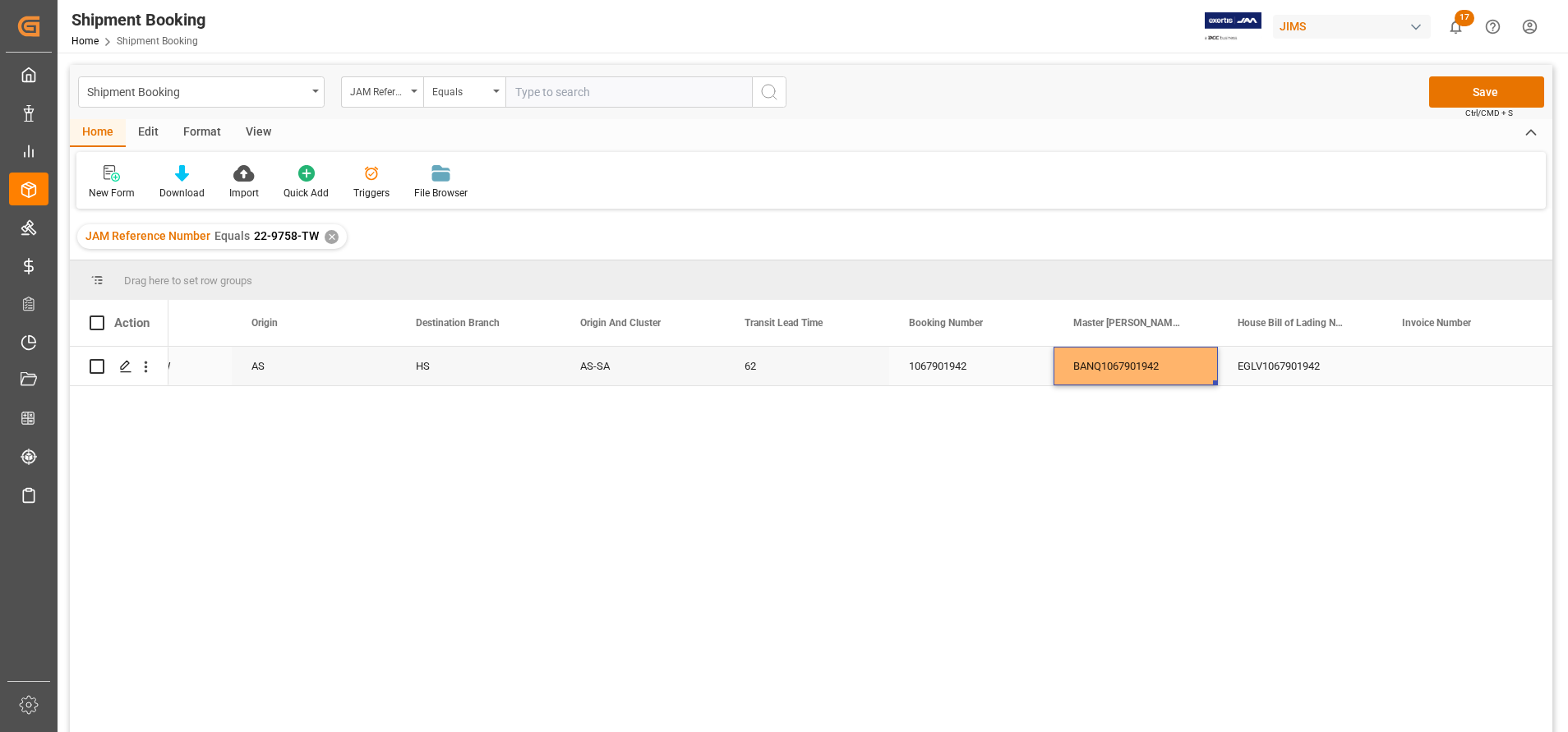 click on "EGLV1067901942" at bounding box center [1300, 366] 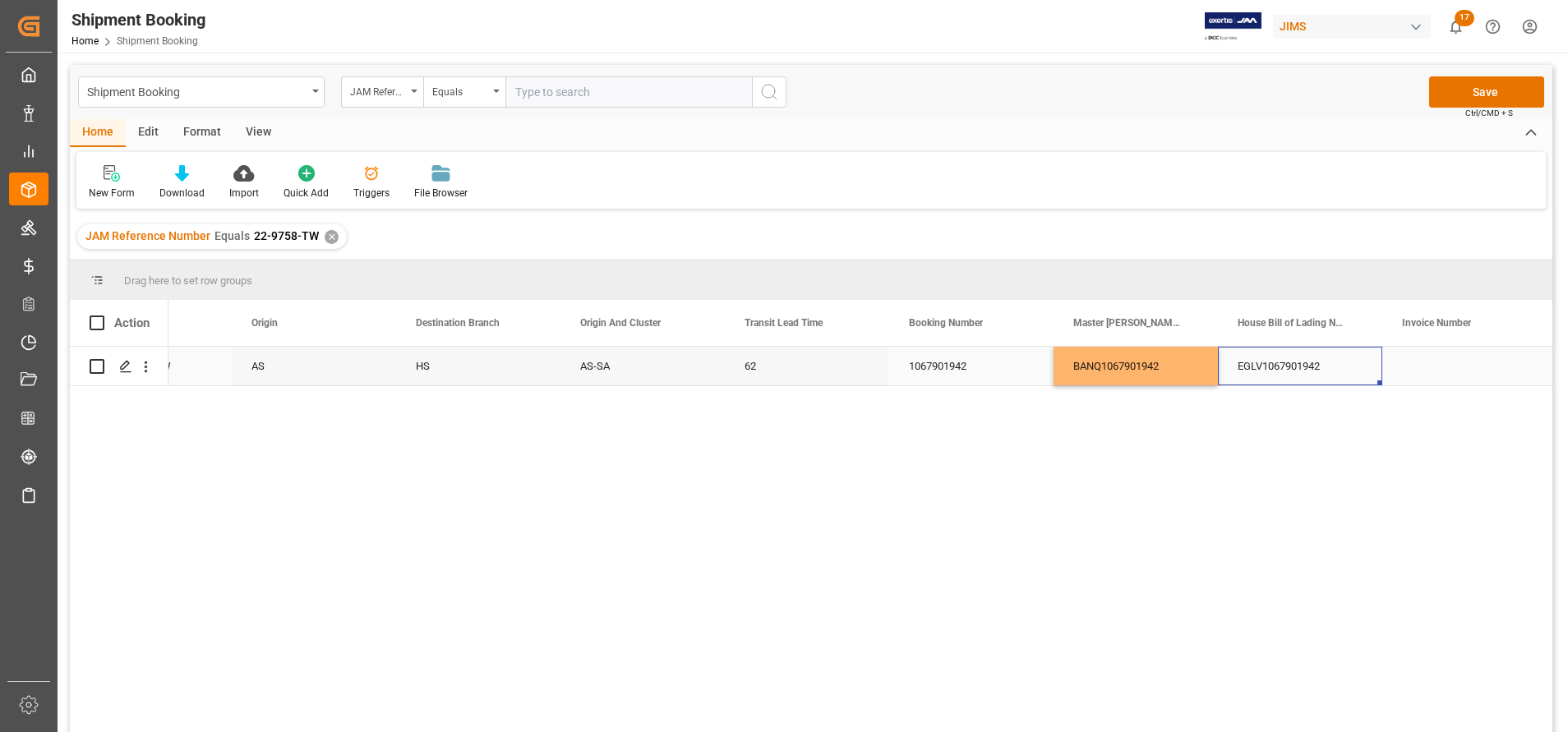 click on "EGLV1067901942" at bounding box center (1300, 366) 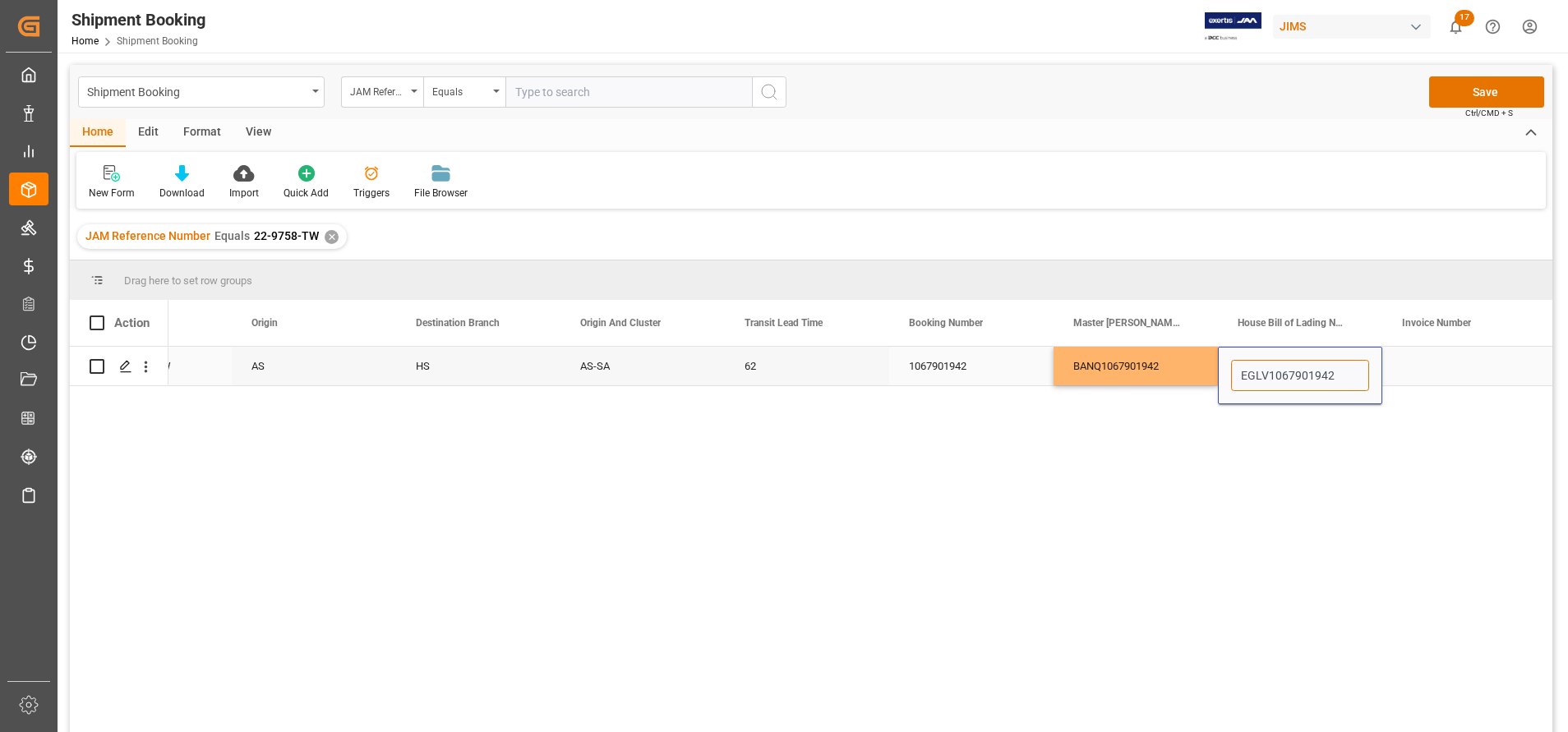 drag, startPoint x: 1264, startPoint y: 375, endPoint x: 1201, endPoint y: 375, distance: 63 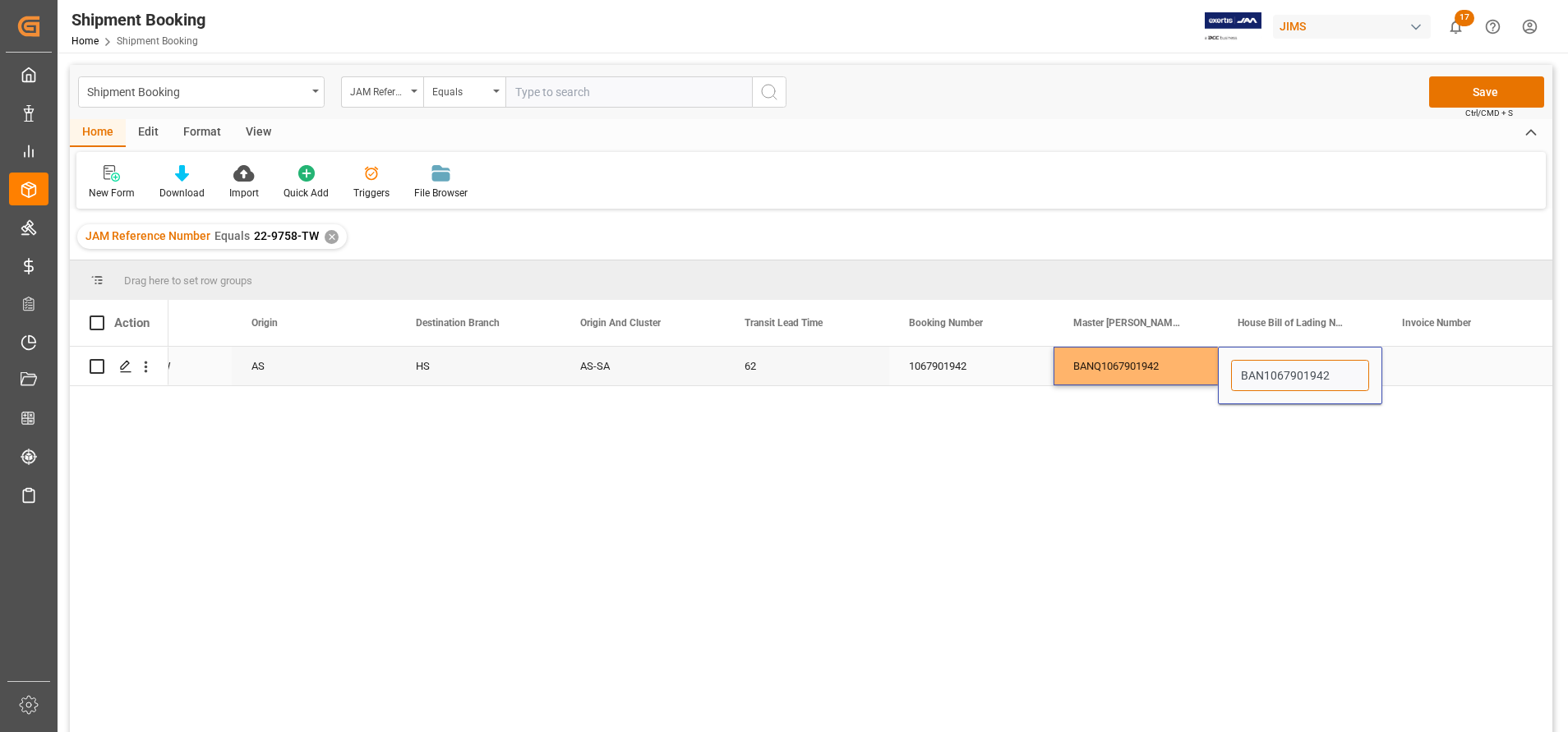 type on "BANQ1067901942" 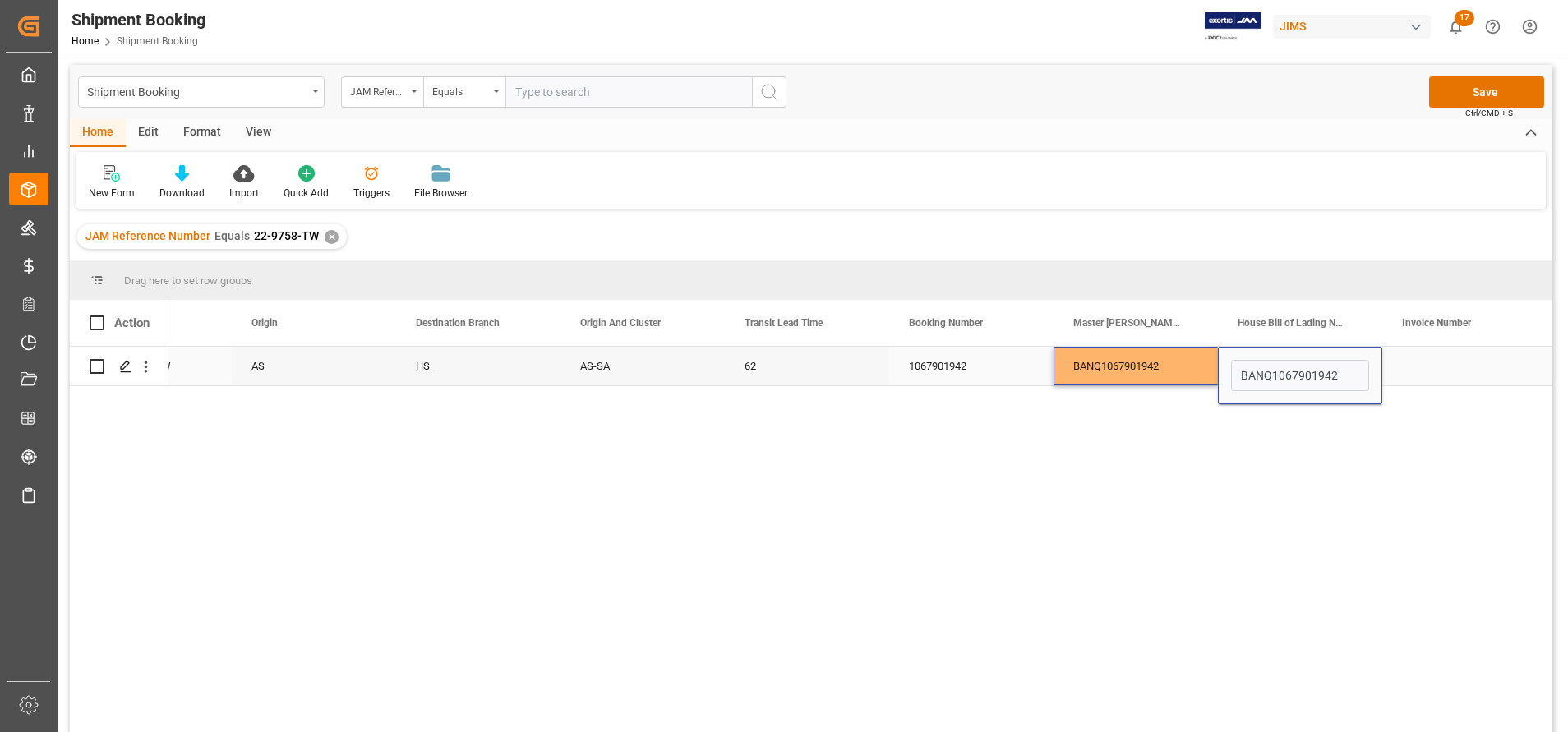 click on "1067901942" at bounding box center (971, 366) 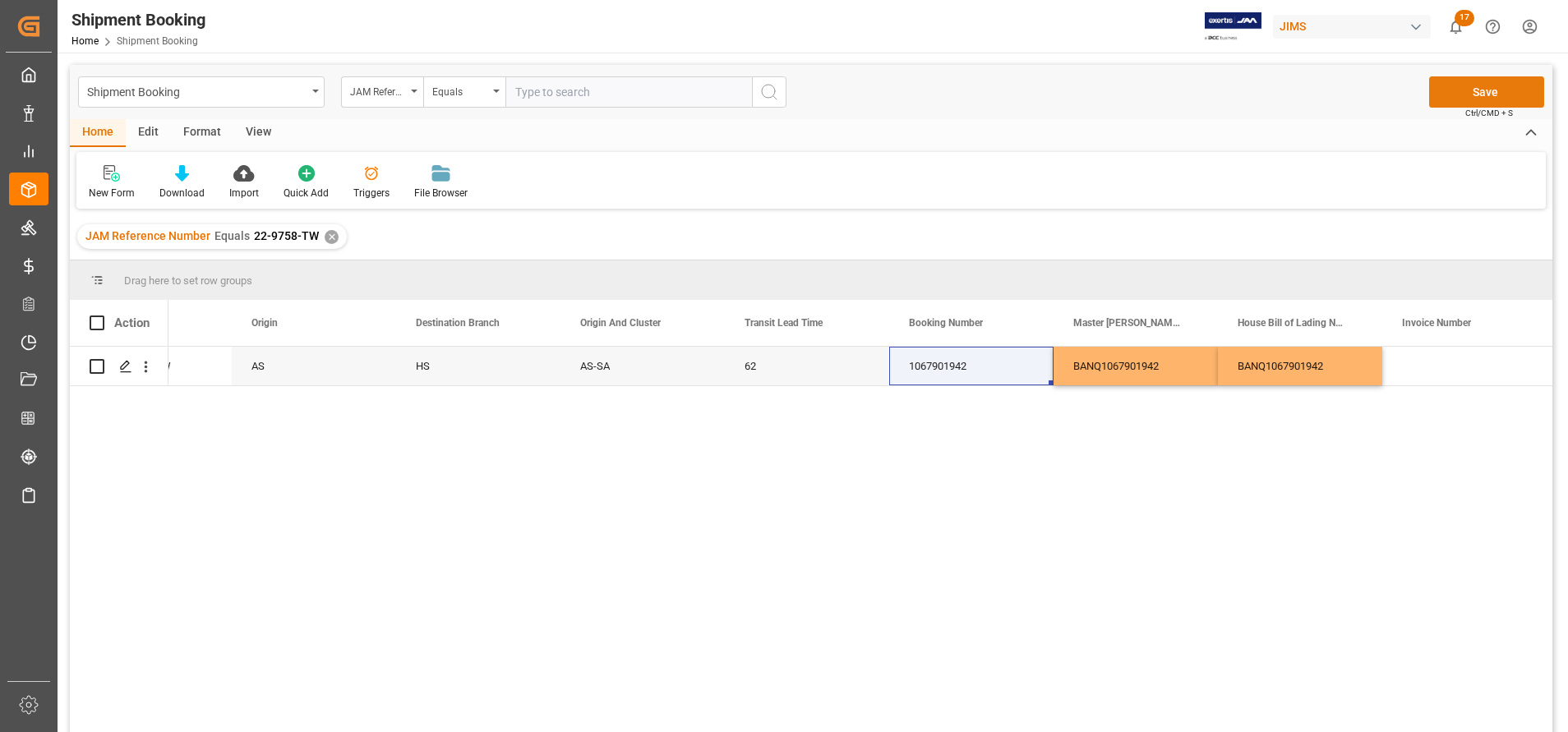 click on "Save" at bounding box center (1487, 92) 